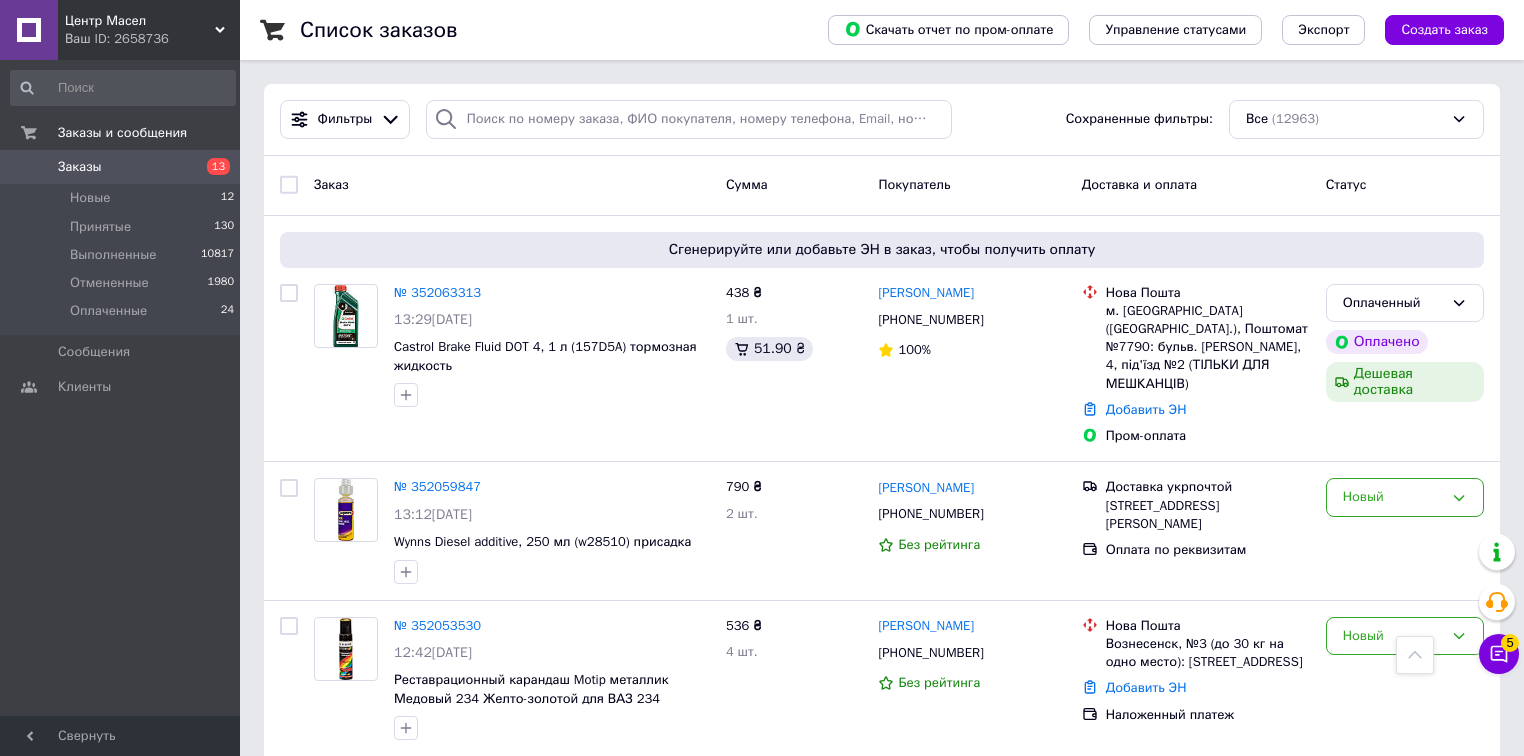 scroll, scrollTop: 720, scrollLeft: 0, axis: vertical 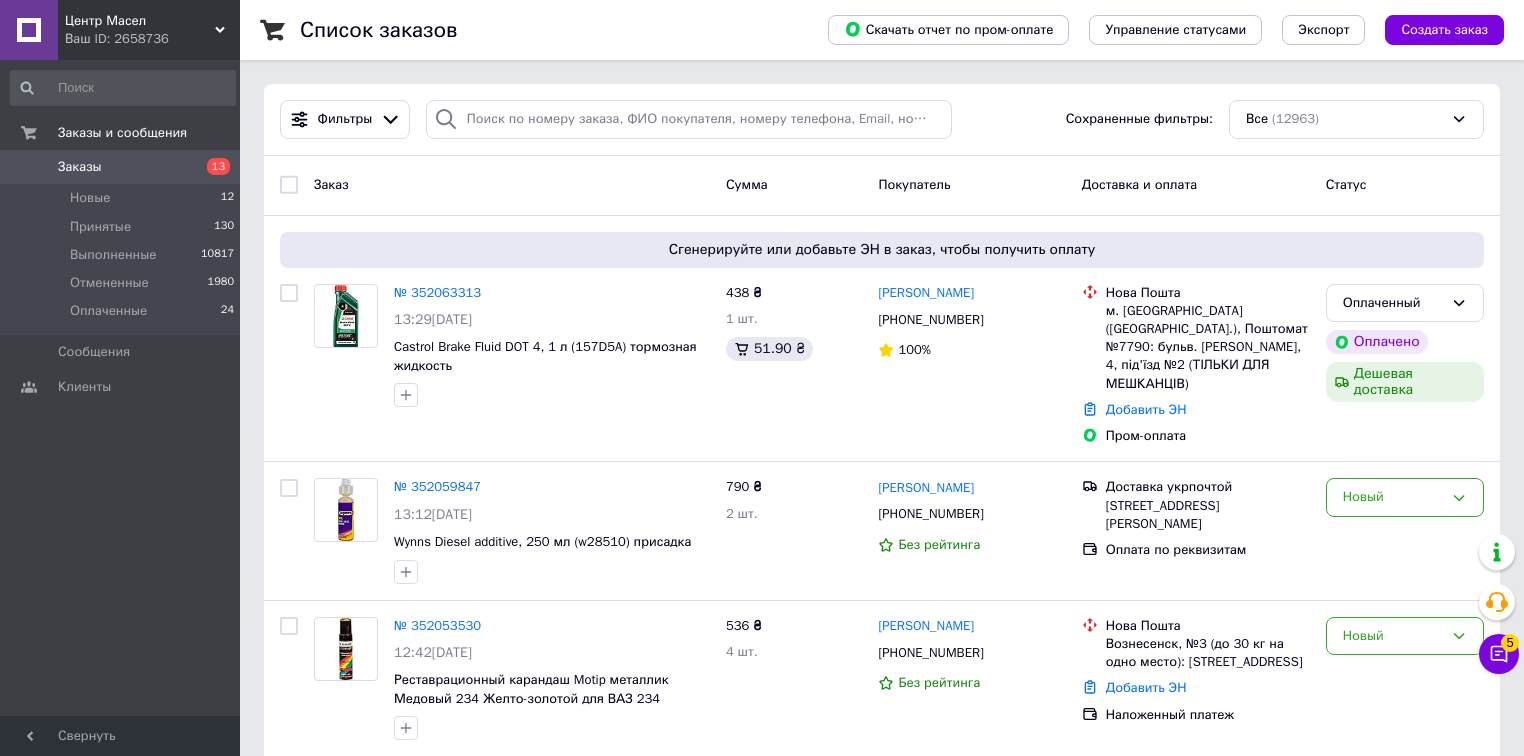 click at bounding box center [689, 119] 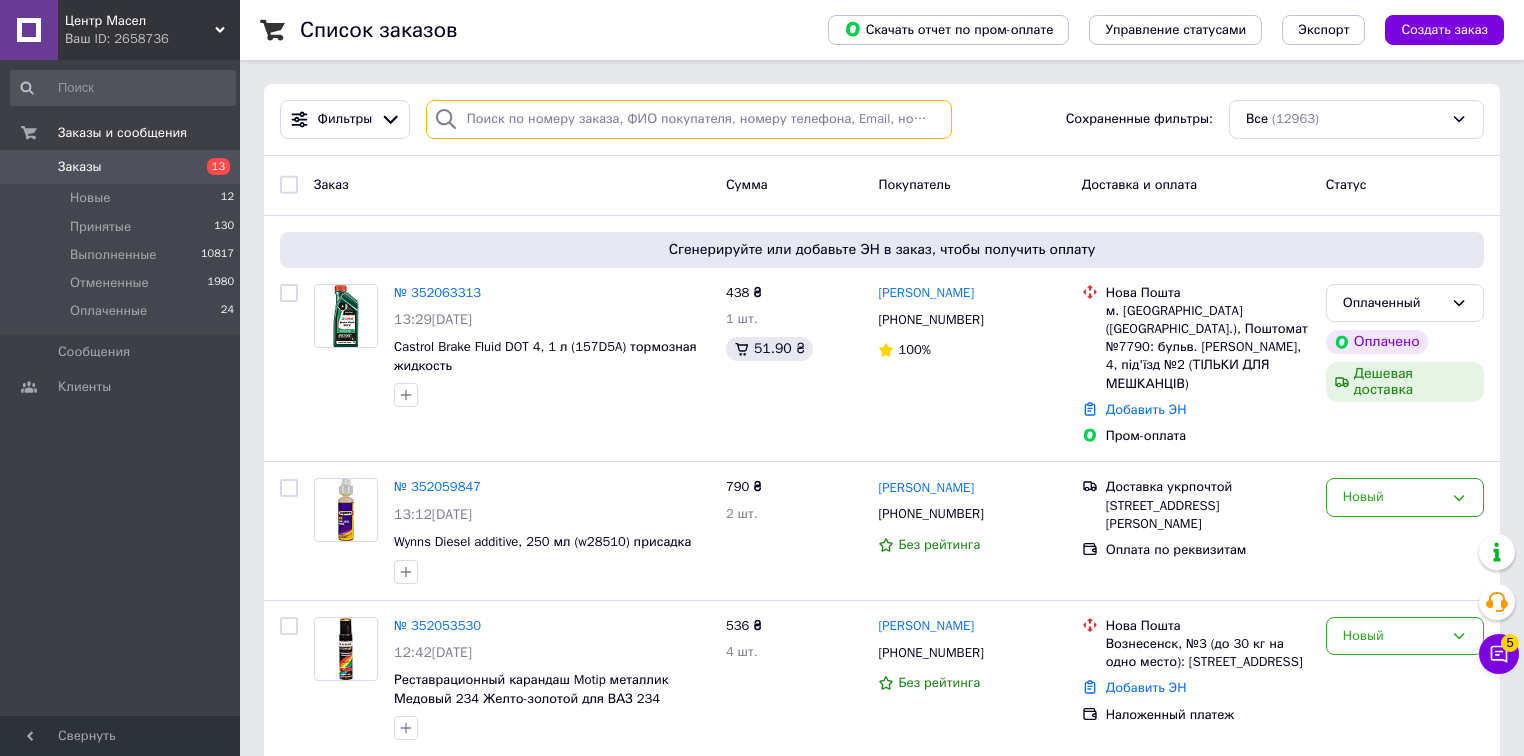 click at bounding box center [689, 119] 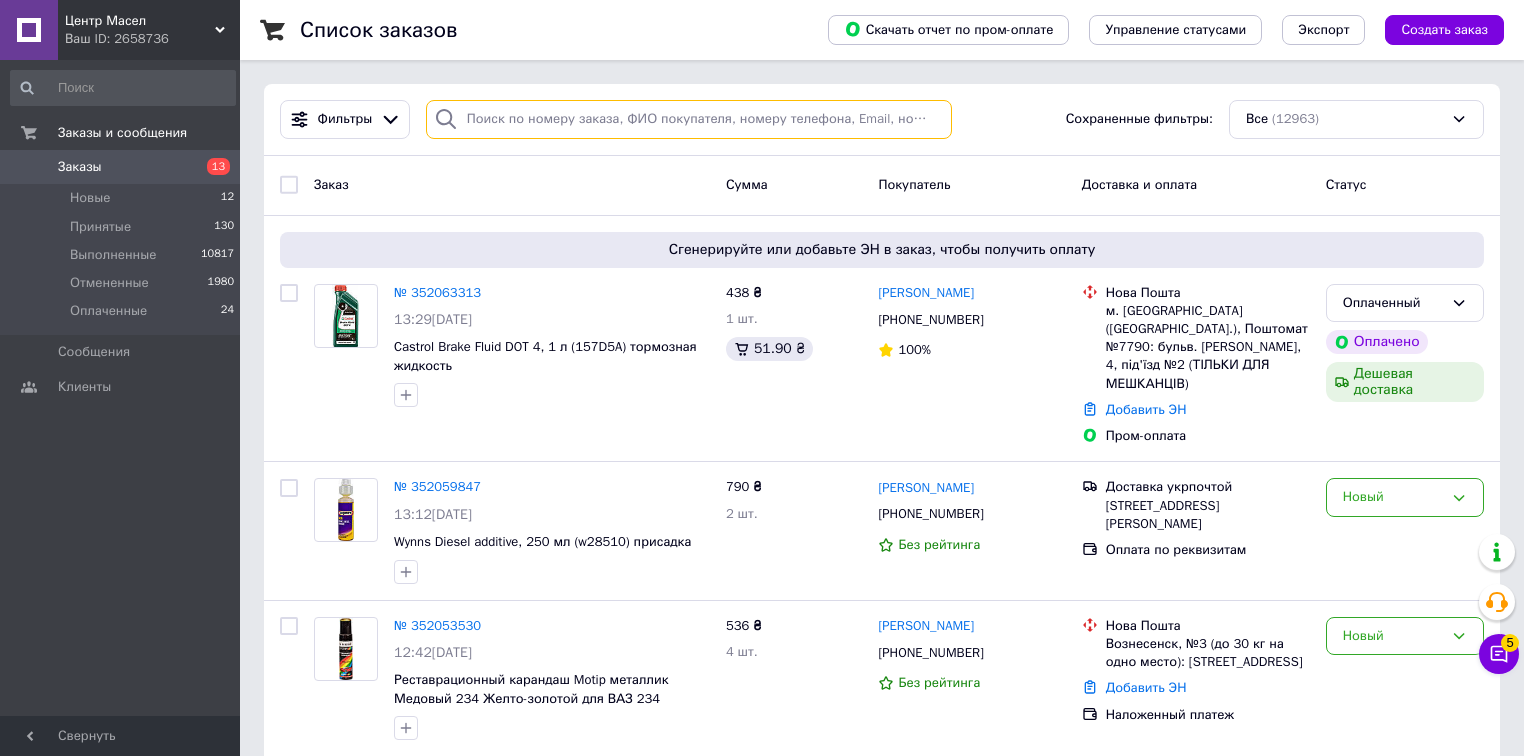 paste on "[PHONE_NUMBER]" 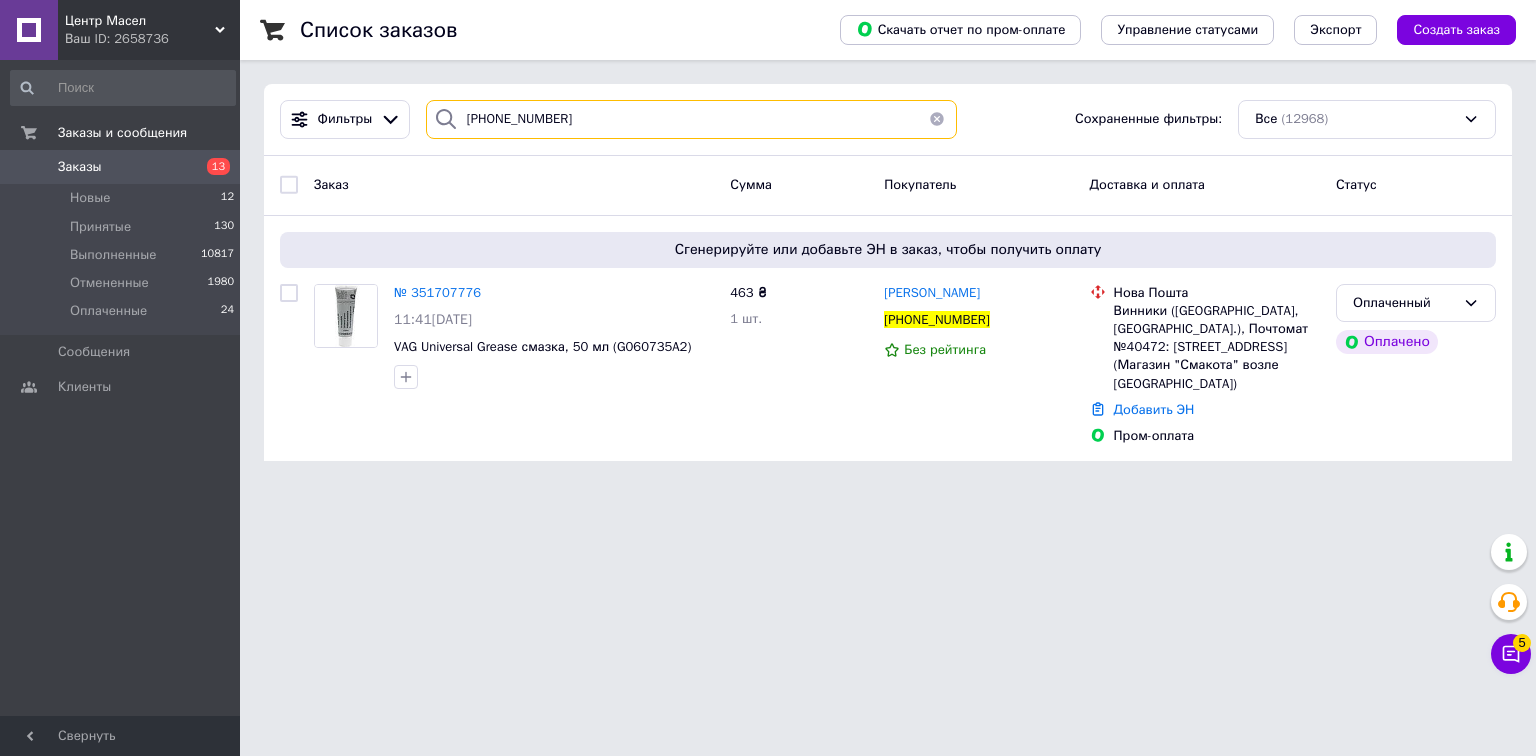 type on "[PHONE_NUMBER]" 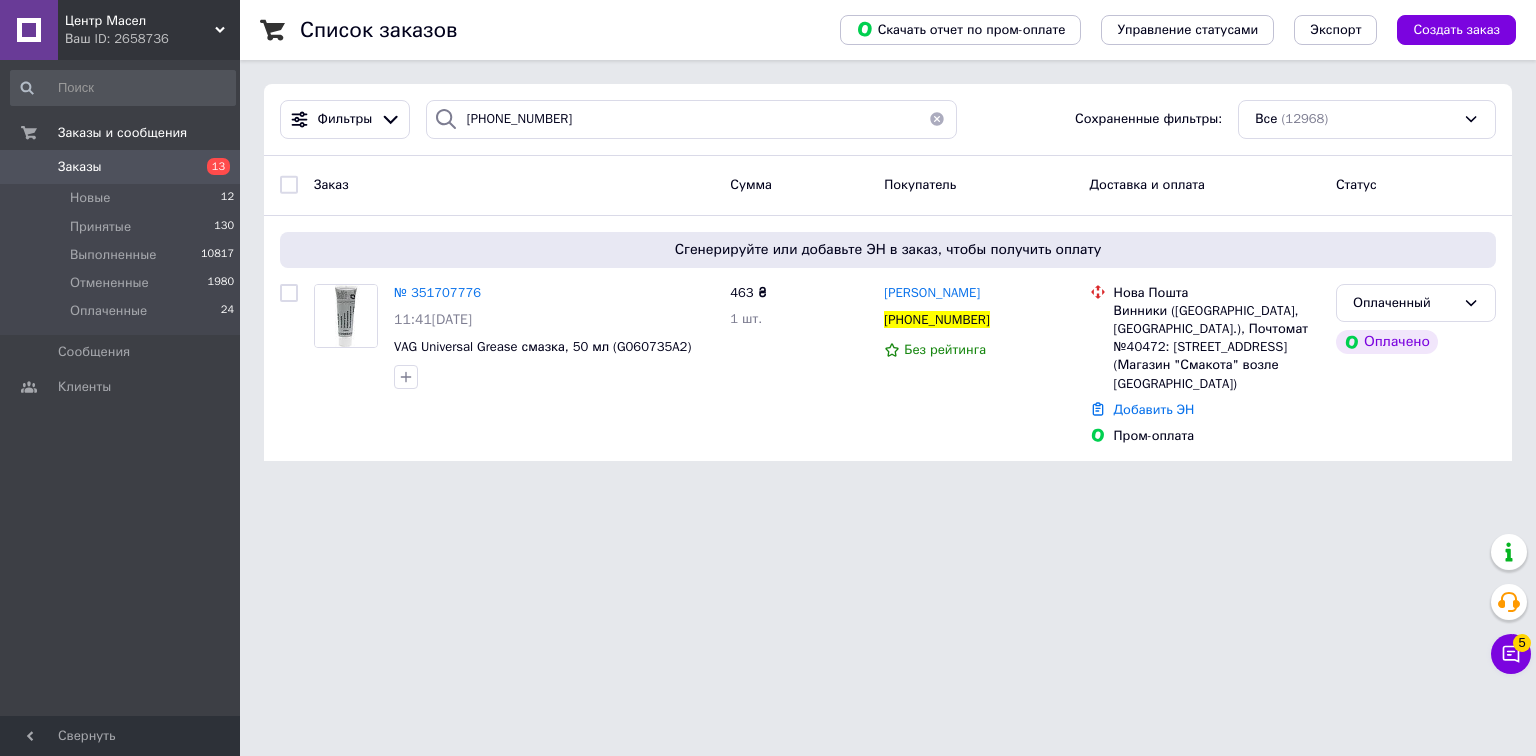 click on "Центр Масел Ваш ID: 2658736 Сайт Центр [PERSON_NAME] покупателя Проверить состояние системы Страница на портале Справка Выйти Заказы и сообщения Заказы 13 Новые 12 Принятые 130 Выполненные 10817 Отмененные 1980 Оплаченные 24 Сообщения 0 Клиенты Свернуть
Список заказов   Скачать отчет по пром-оплате Управление статусами Экспорт Создать заказ Фильтры [PHONE_NUMBER] Сохраненные фильтры: Все (12968) Заказ Сумма Покупатель Доставка и оплата Статус Сгенерируйте или добавьте ЭН в заказ, чтобы получить оплату № 351707776 463 ₴" at bounding box center (768, 242) 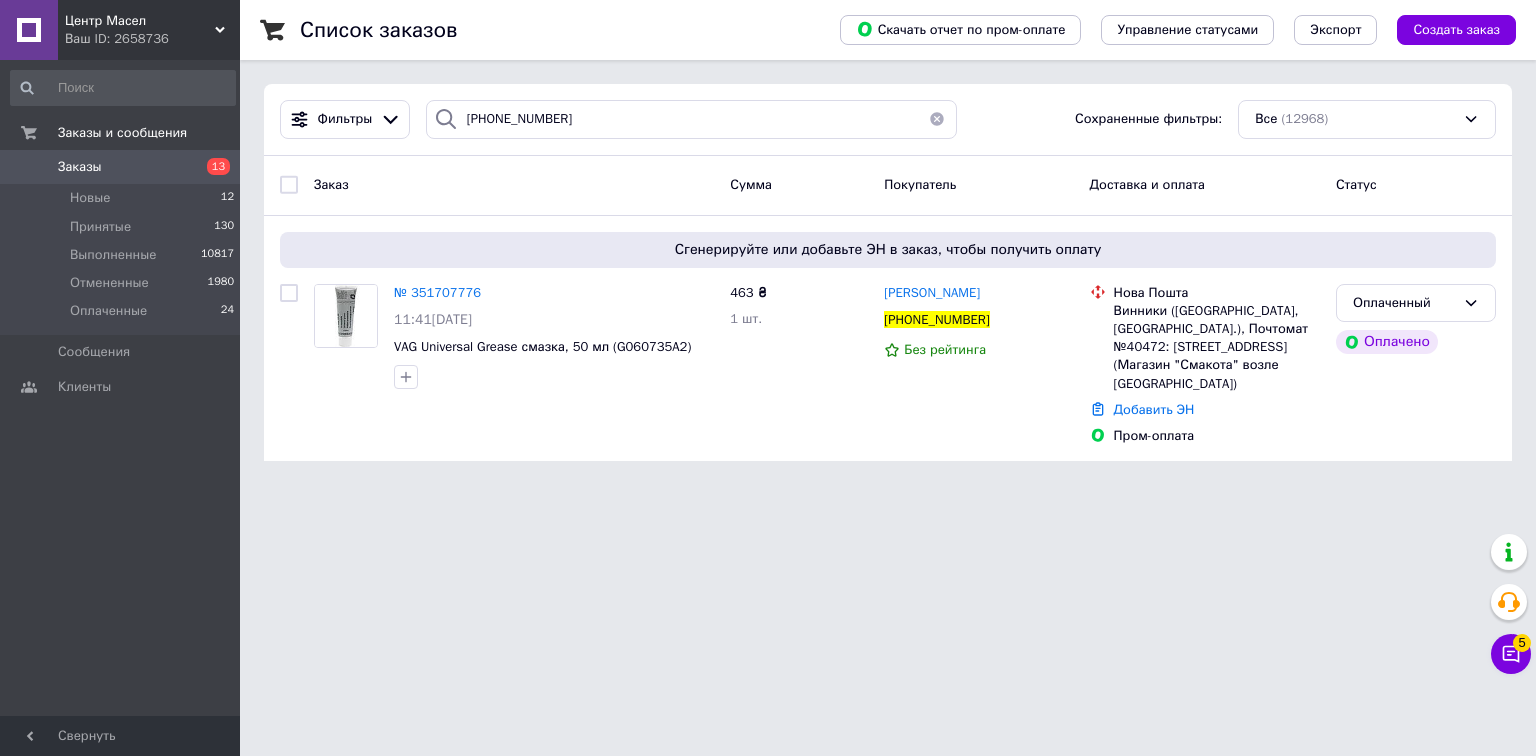 click on "Центр Масел Ваш ID: 2658736 Сайт Центр [PERSON_NAME] покупателя Проверить состояние системы Страница на портале Справка Выйти Заказы и сообщения Заказы 13 Новые 12 Принятые 130 Выполненные 10817 Отмененные 1980 Оплаченные 24 Сообщения 0 Клиенты Свернуть
Список заказов   Скачать отчет по пром-оплате Управление статусами Экспорт Создать заказ Фильтры [PHONE_NUMBER] Сохраненные фильтры: Все (12968) Заказ Сумма Покупатель Доставка и оплата Статус Сгенерируйте или добавьте ЭН в заказ, чтобы получить оплату № 351707776 463 ₴" at bounding box center (768, 242) 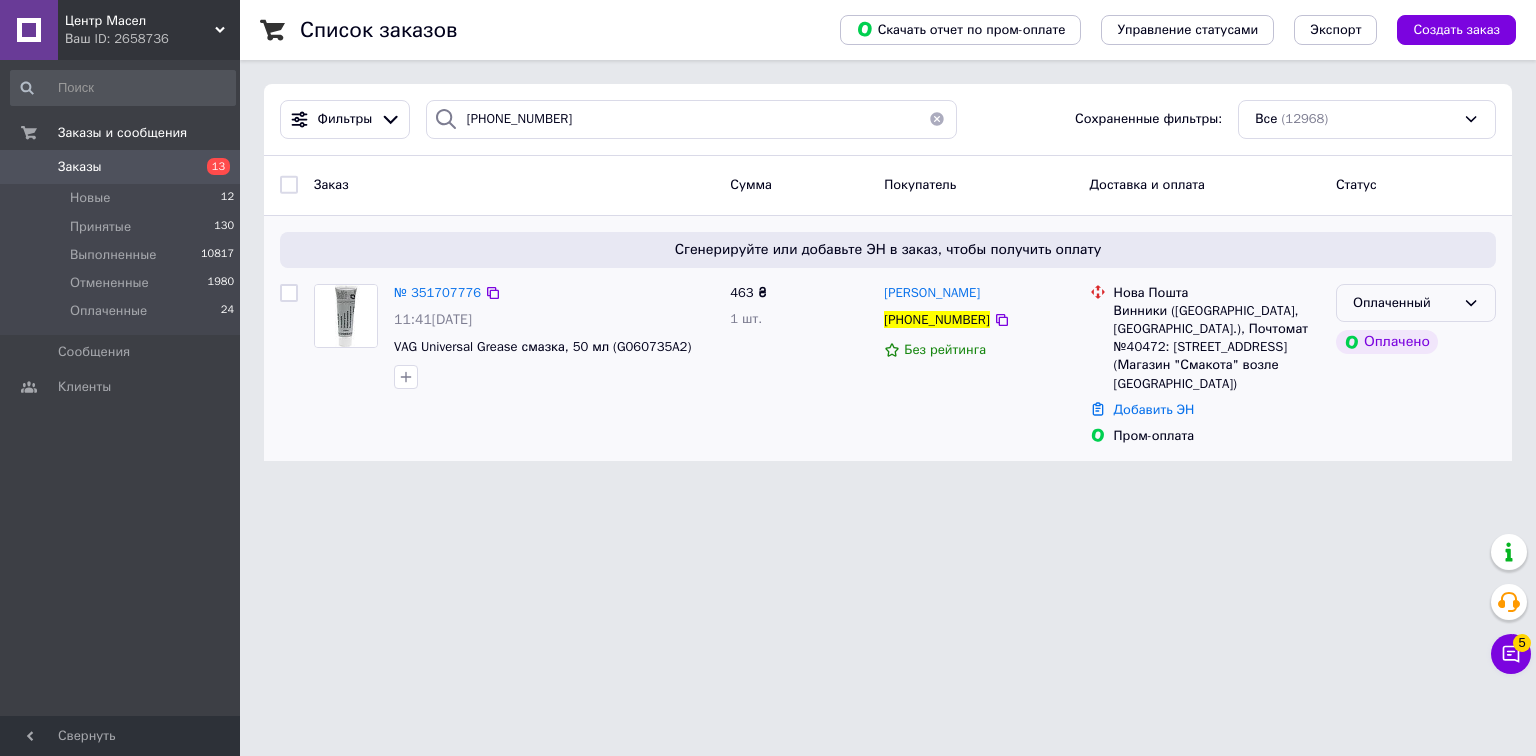 click on "Оплаченный" at bounding box center [1404, 303] 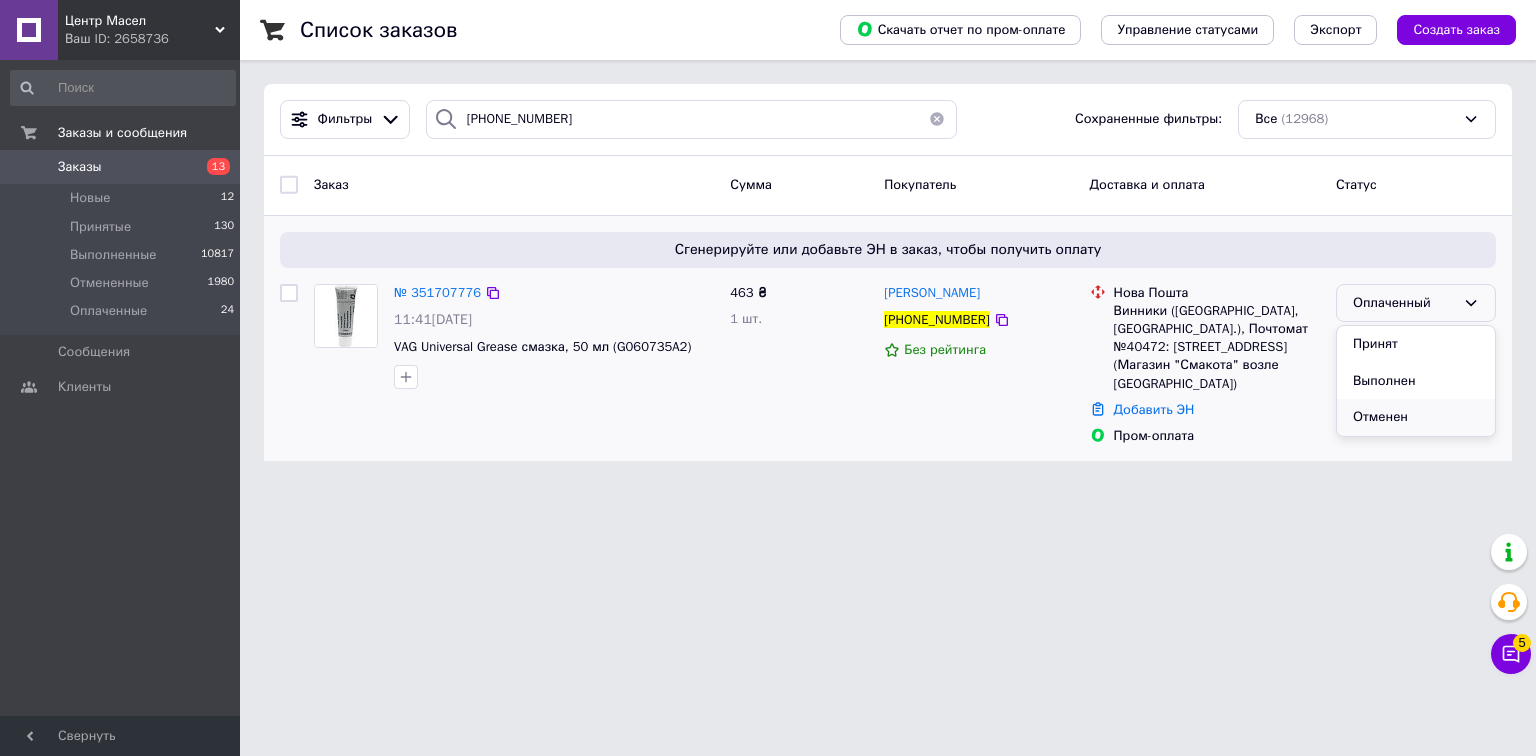 click on "Отменен" at bounding box center [1416, 417] 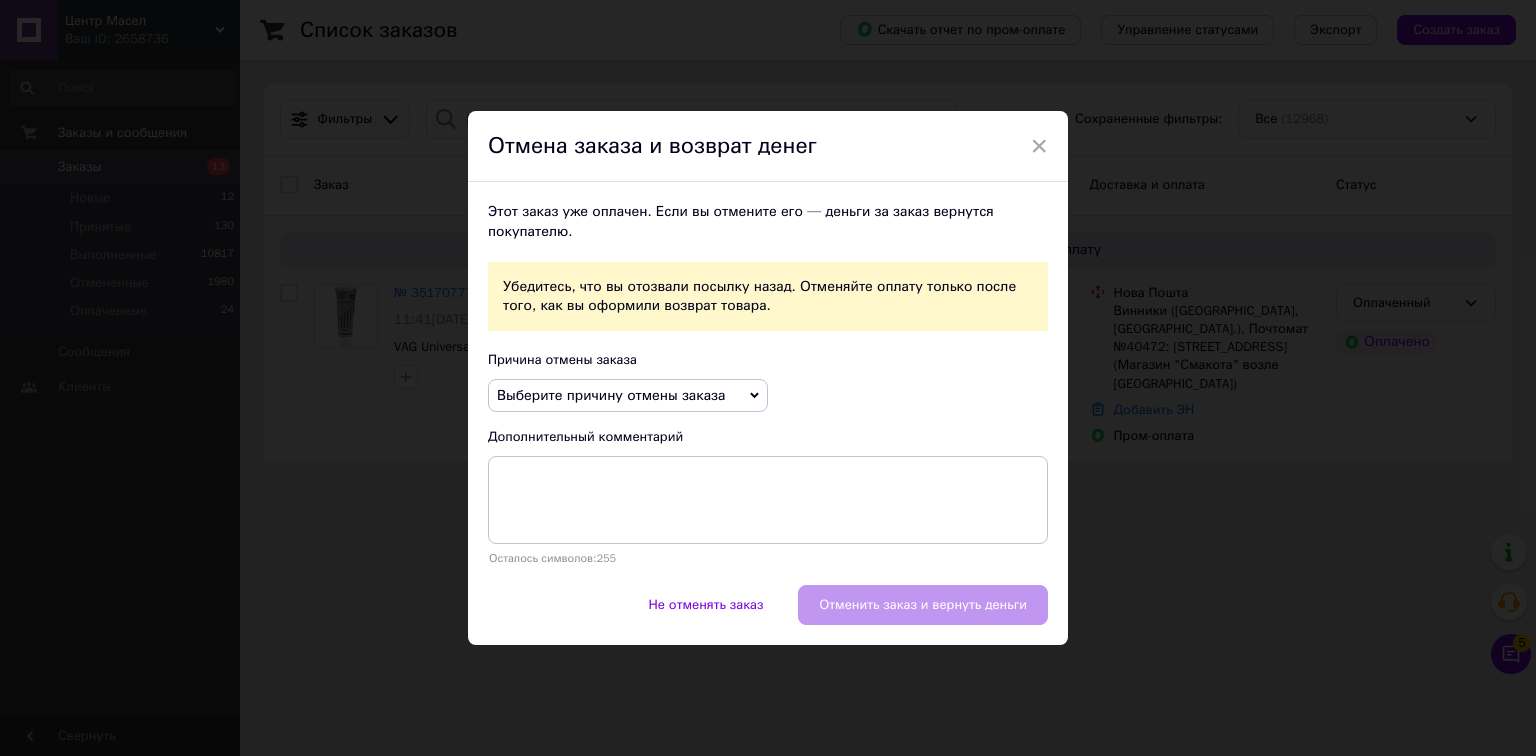click on "Выберите причину отмены заказа" at bounding box center [611, 395] 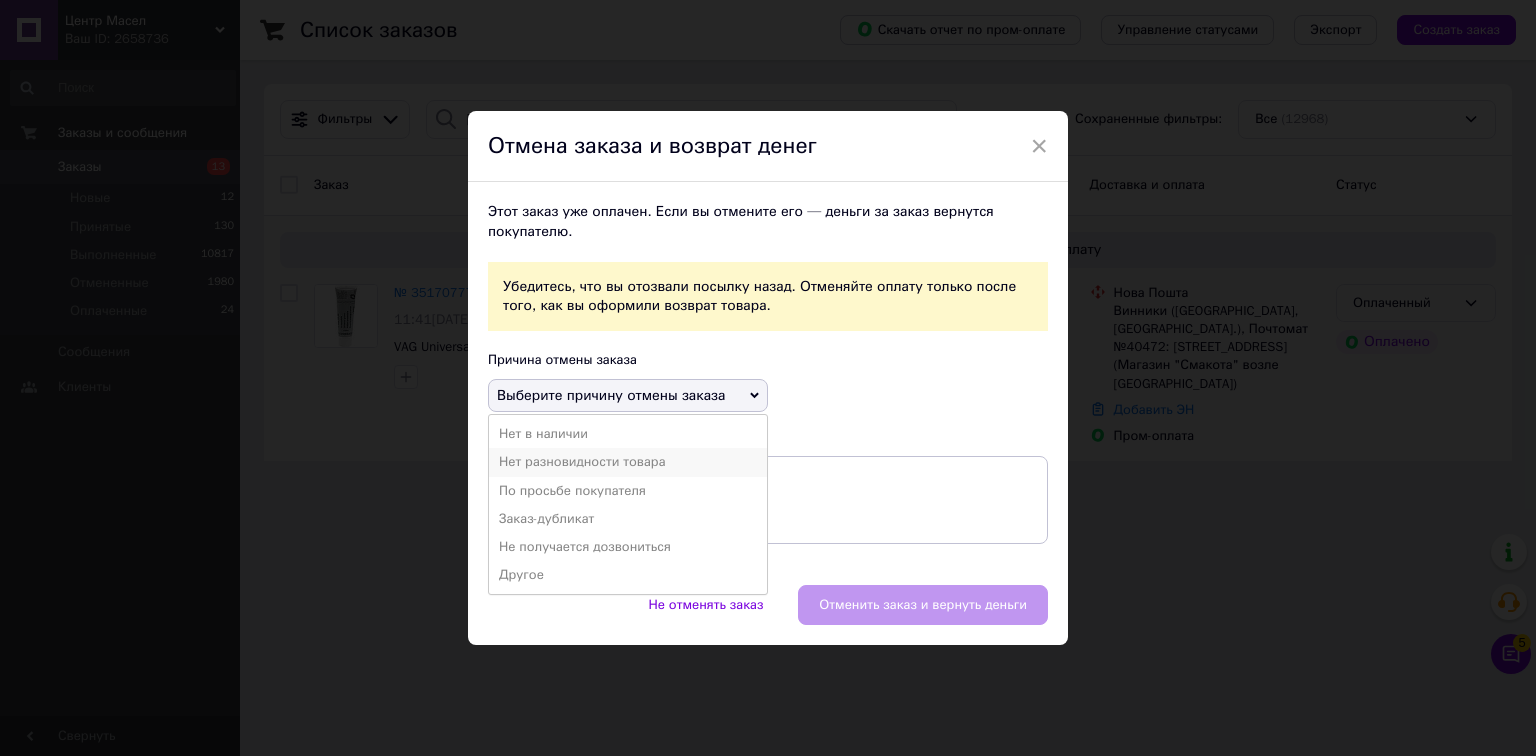 click on "Нет разновидности товара" at bounding box center [628, 462] 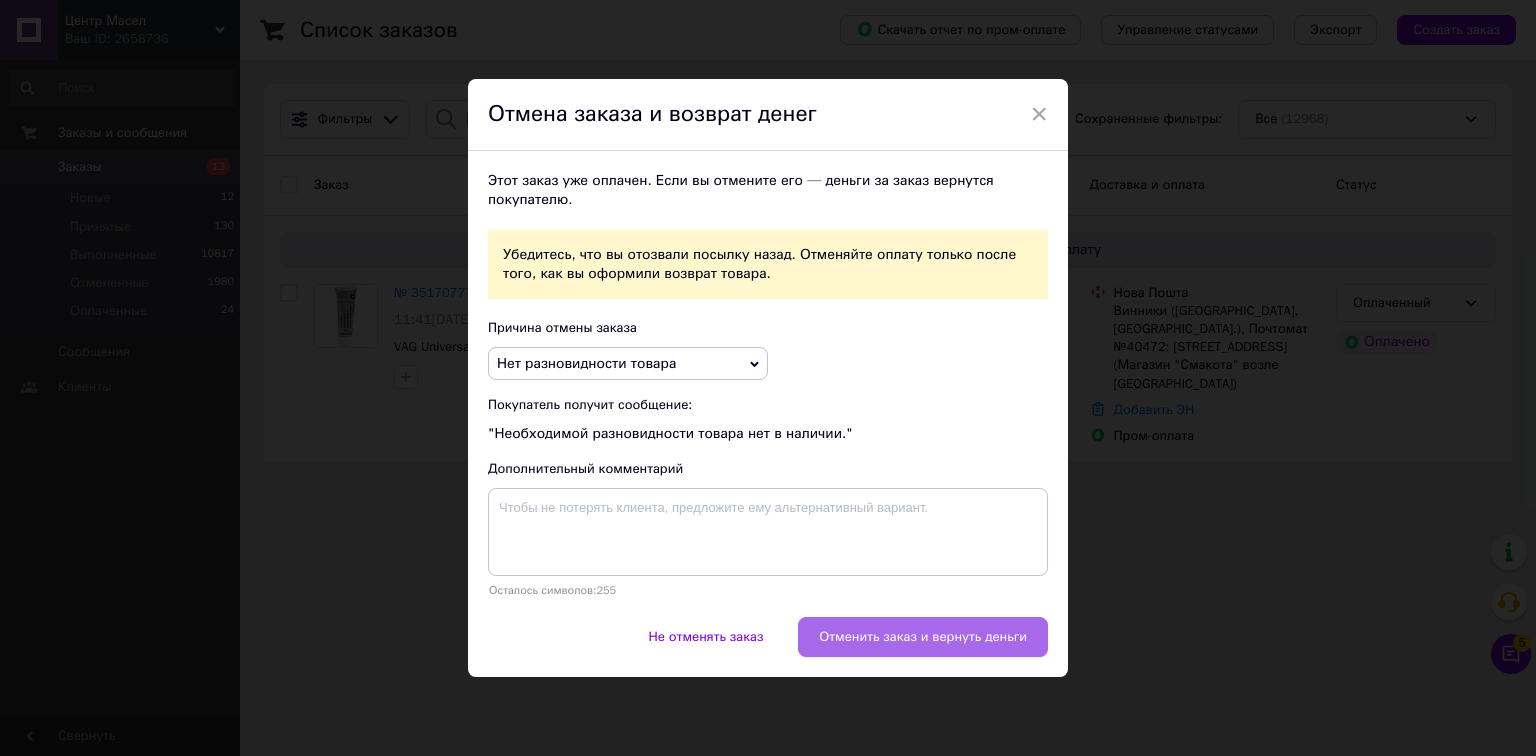 click on "Отменить заказ и вернуть деньги" at bounding box center [923, 637] 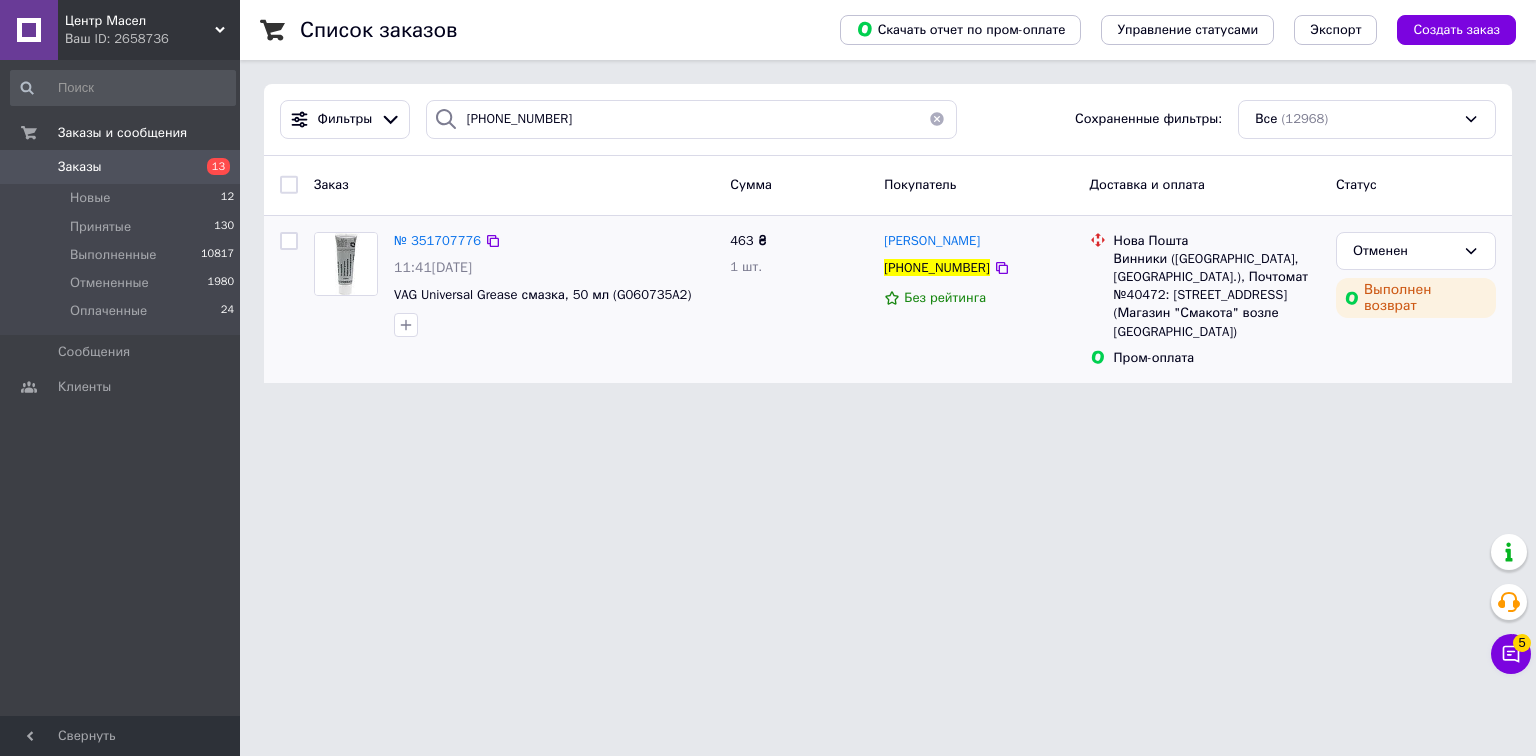 click on "Заказы" at bounding box center (121, 167) 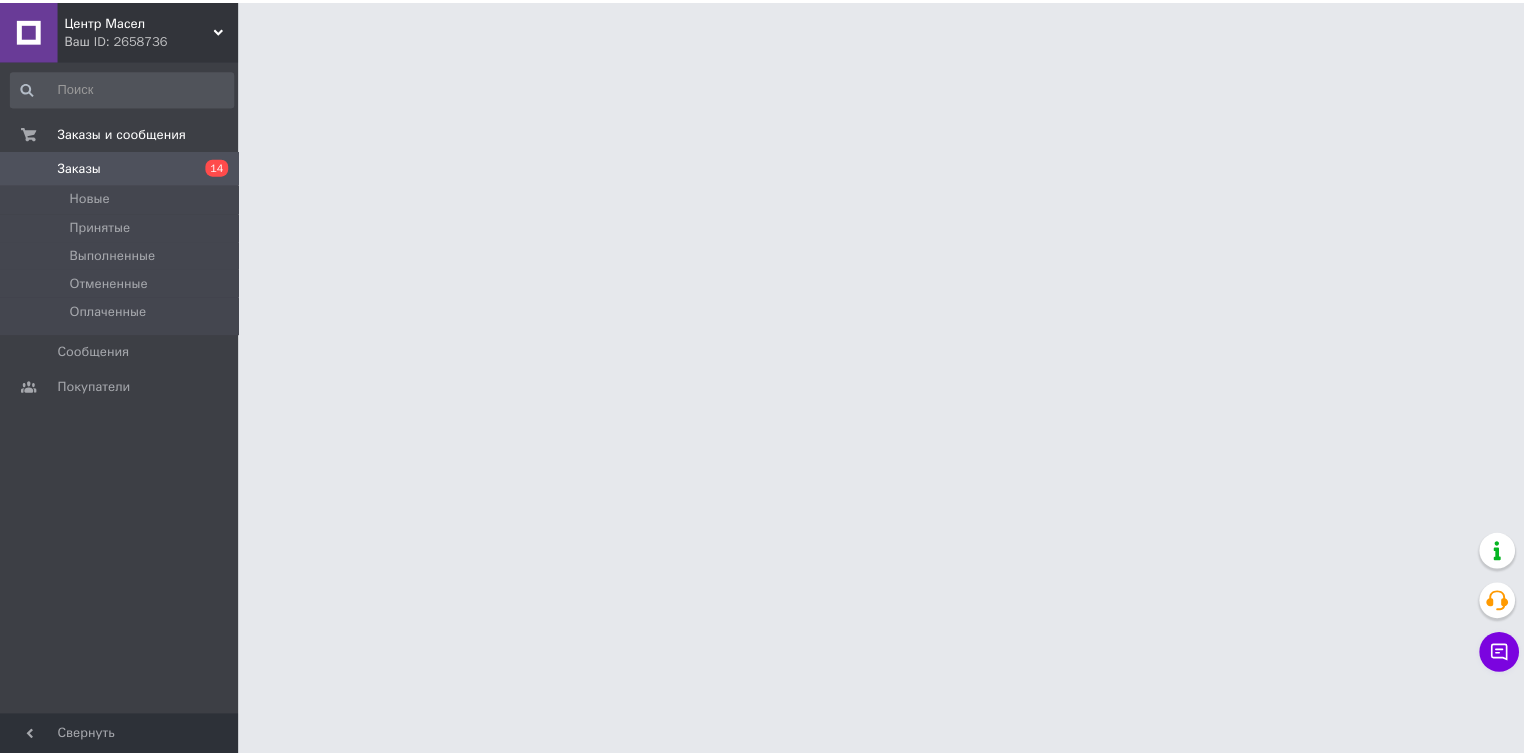 scroll, scrollTop: 0, scrollLeft: 0, axis: both 